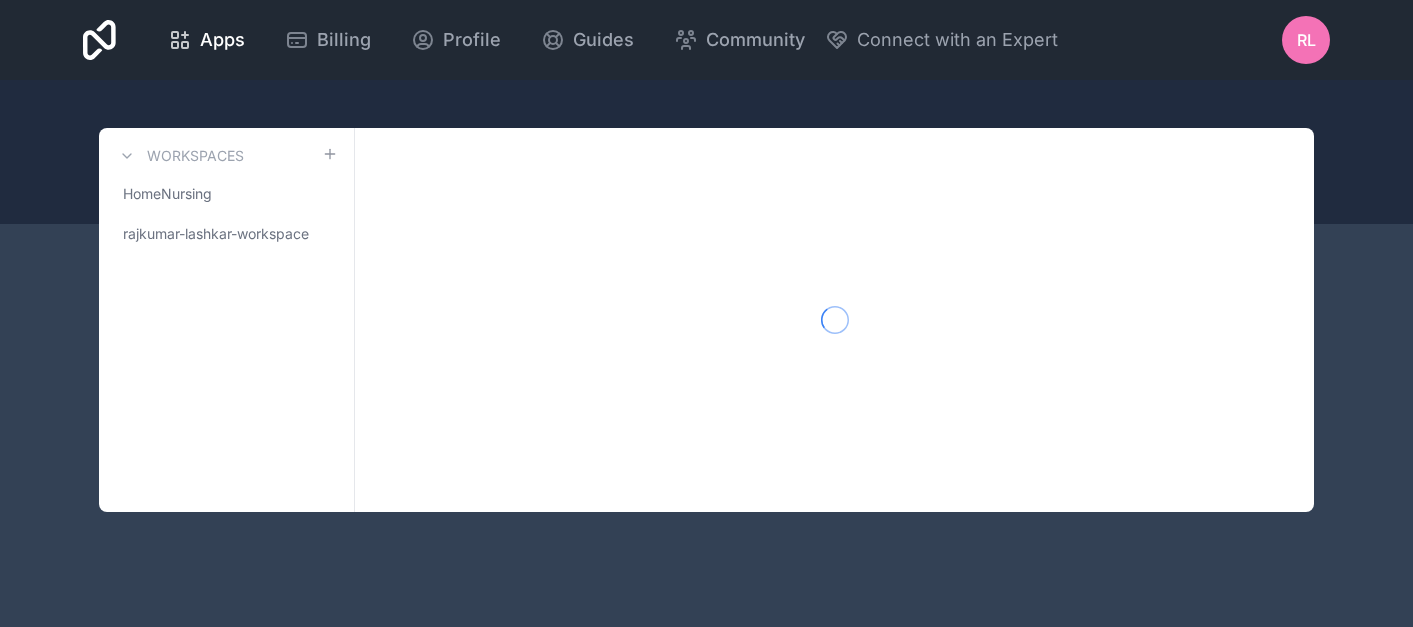 scroll, scrollTop: 0, scrollLeft: 0, axis: both 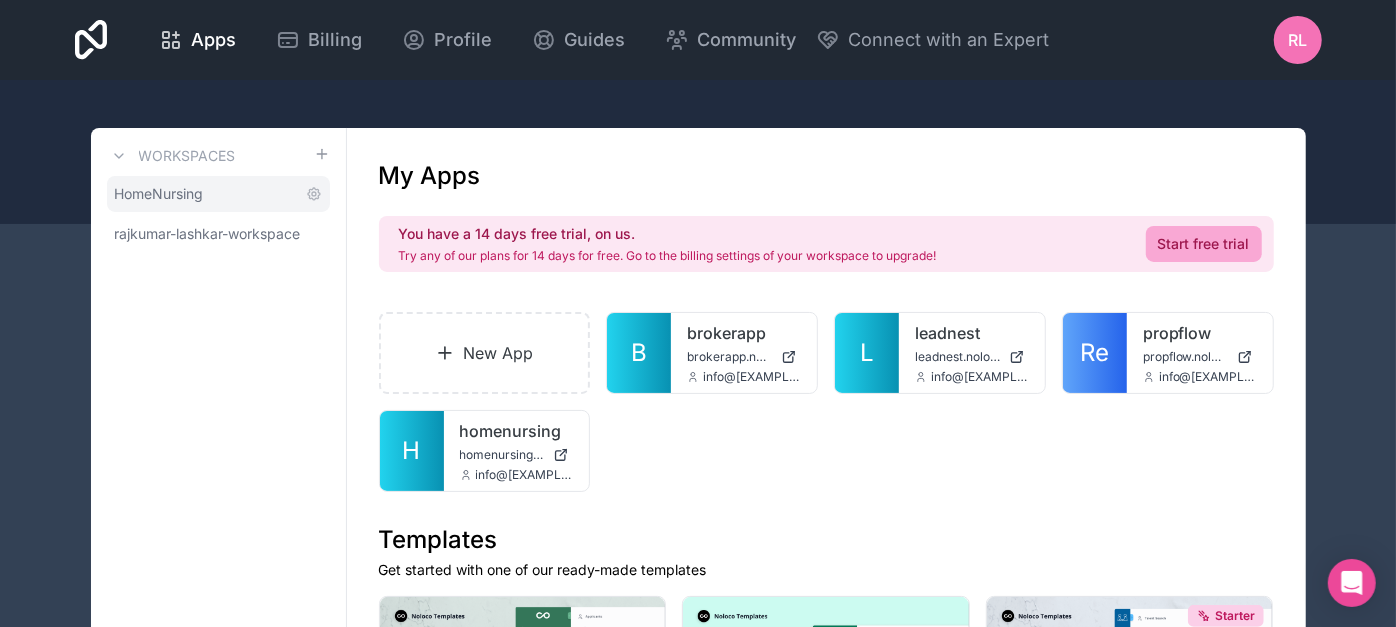 click on "HomeNursing" at bounding box center (218, 194) 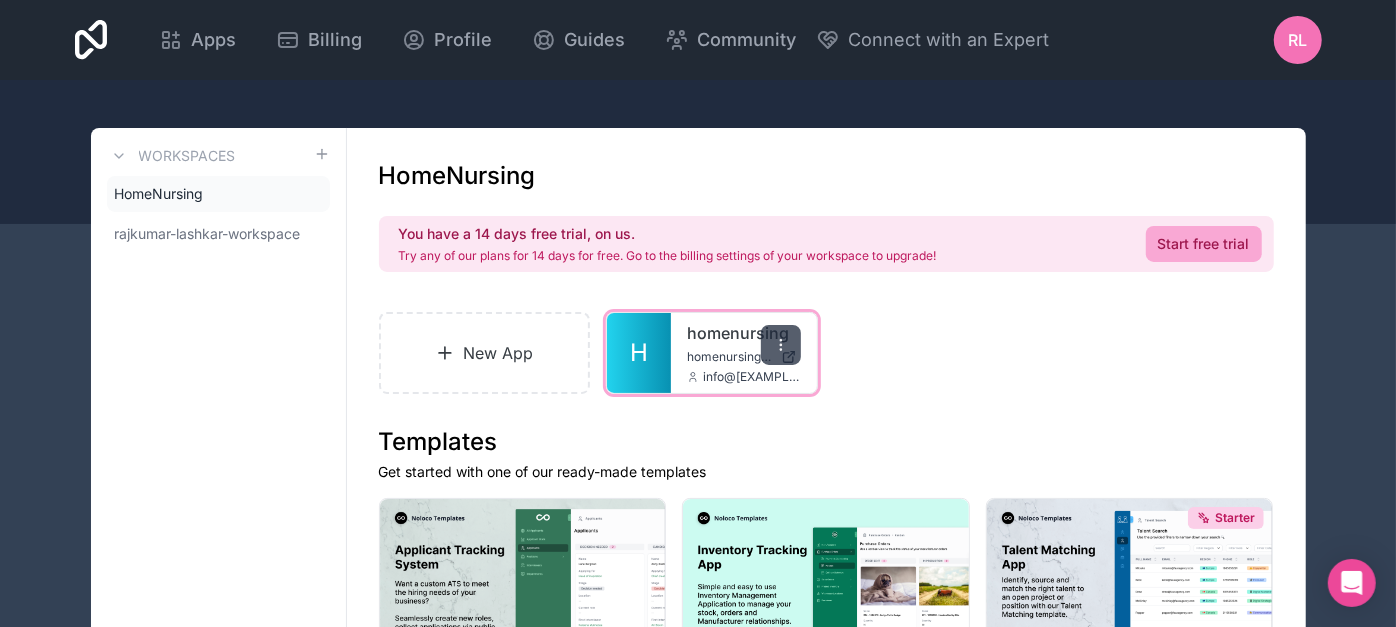 click 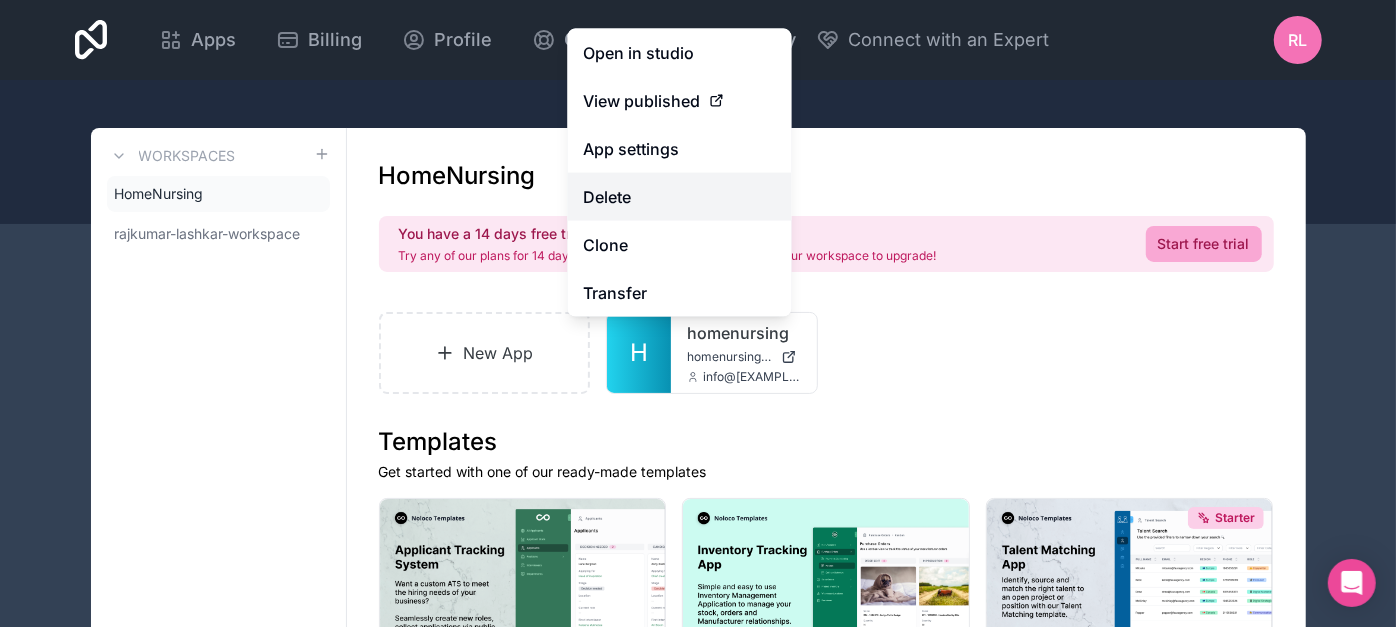 click on "Delete" at bounding box center [680, 197] 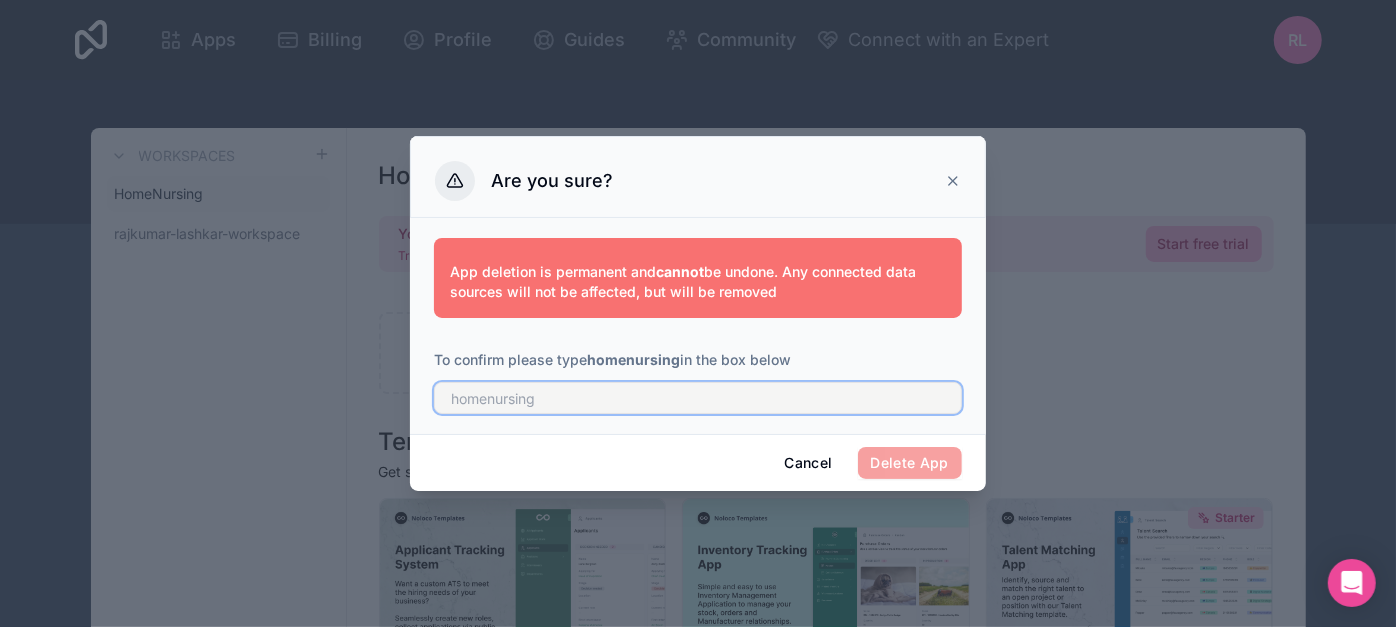 click at bounding box center [698, 398] 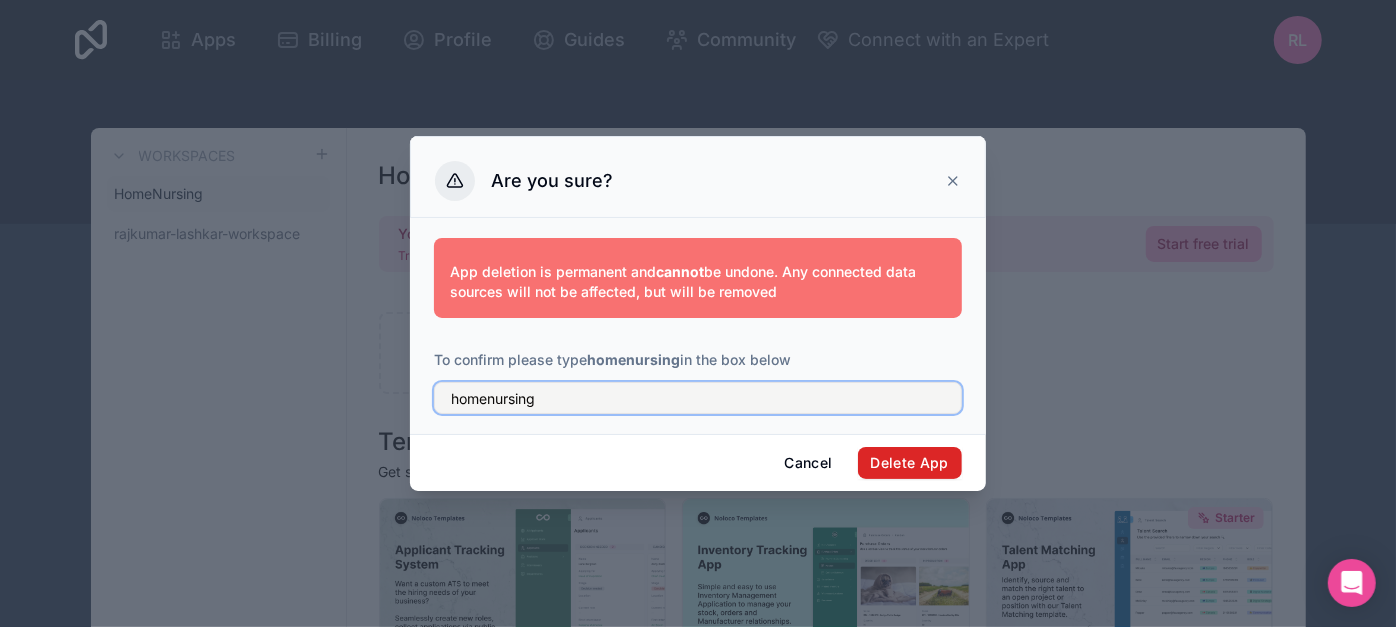 type on "homenursing" 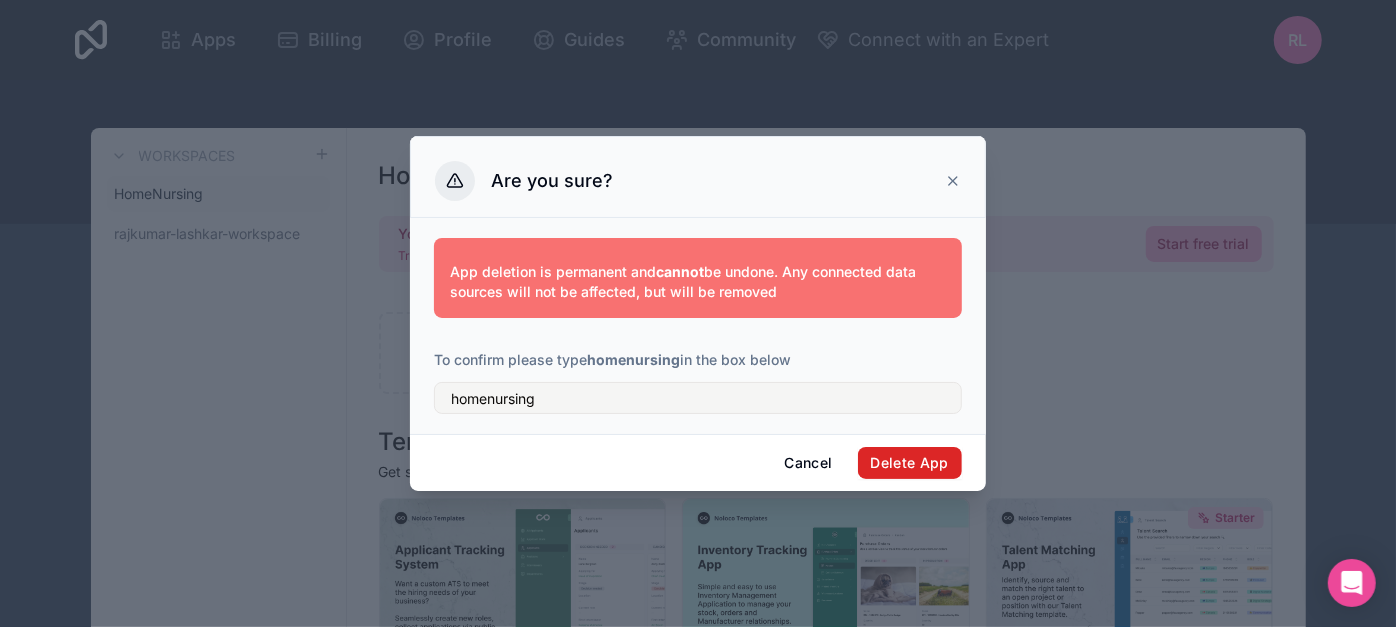 click on "Delete App" at bounding box center (910, 463) 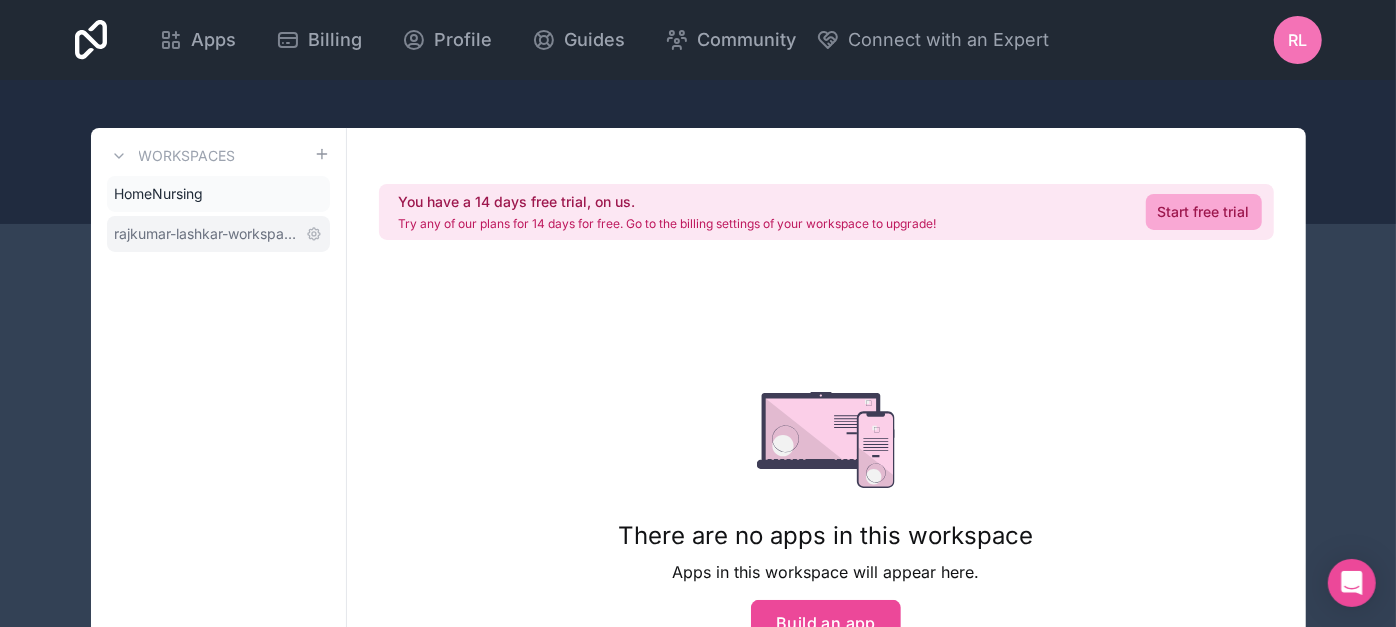 click on "rajkumar-lashkar-workspace" at bounding box center (206, 234) 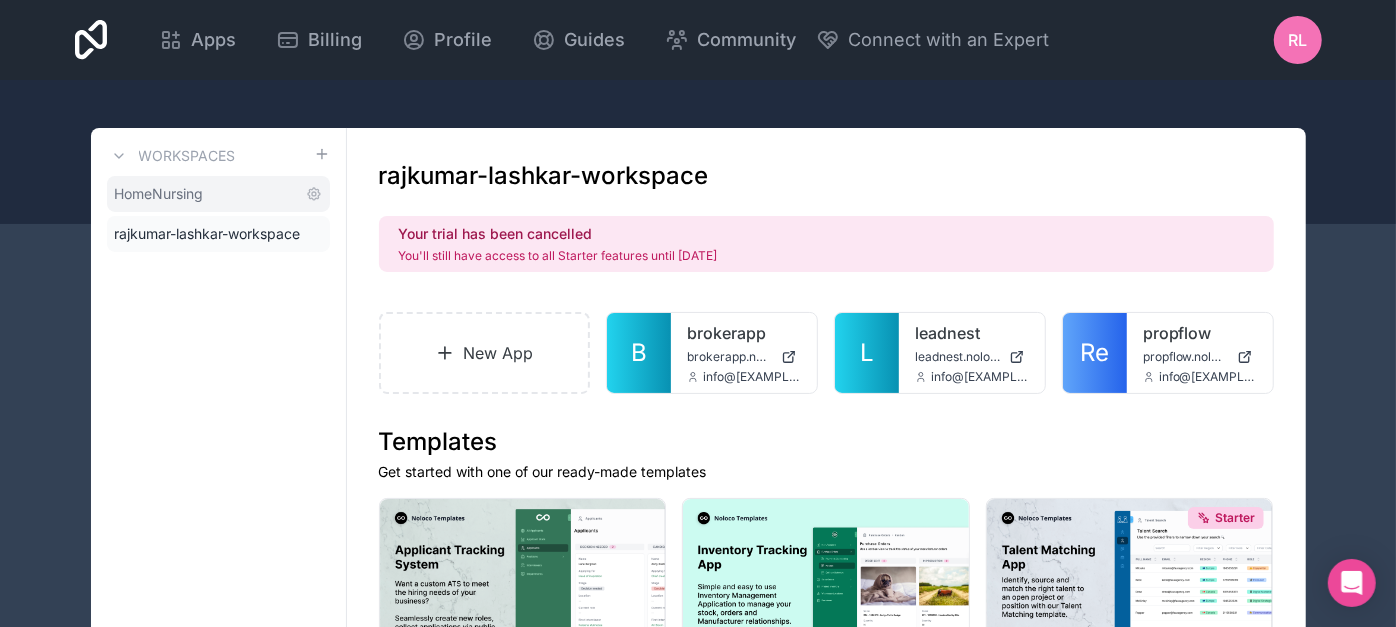click on "HomeNursing" at bounding box center (218, 194) 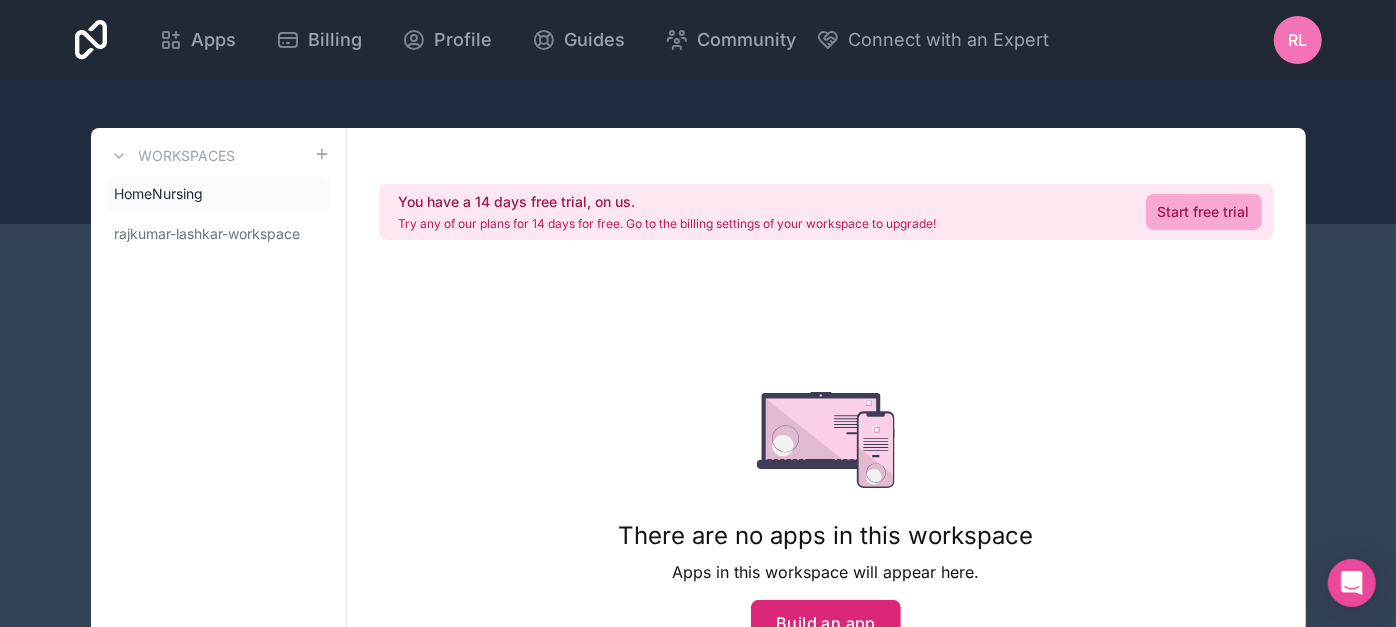 click on "Build an app" at bounding box center [826, 623] 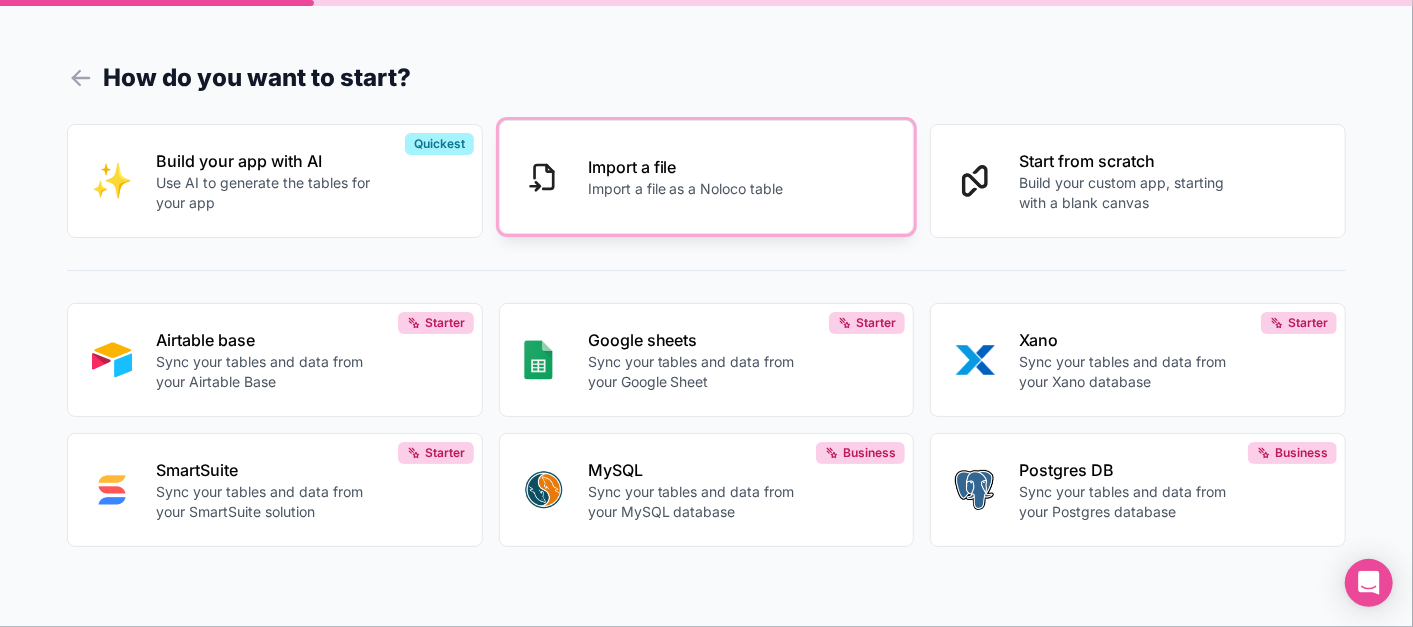 click on "Import a file" at bounding box center [686, 167] 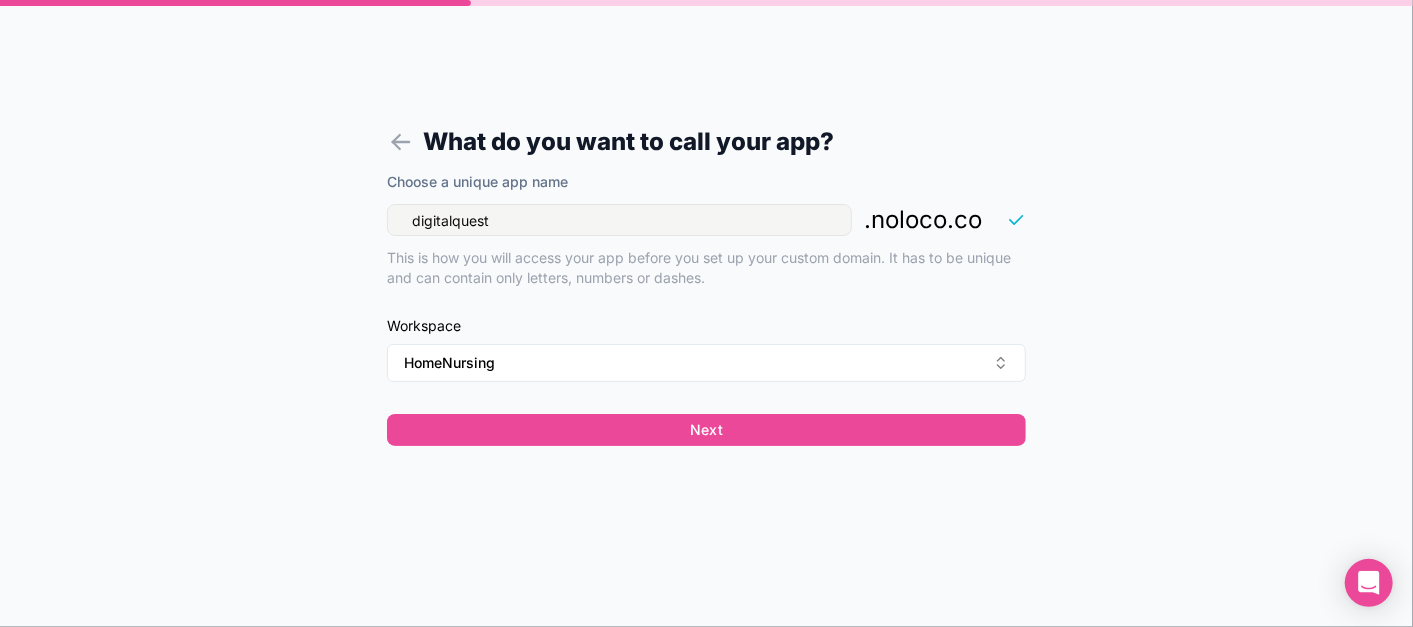 click on "digitalquest" at bounding box center (619, 220) 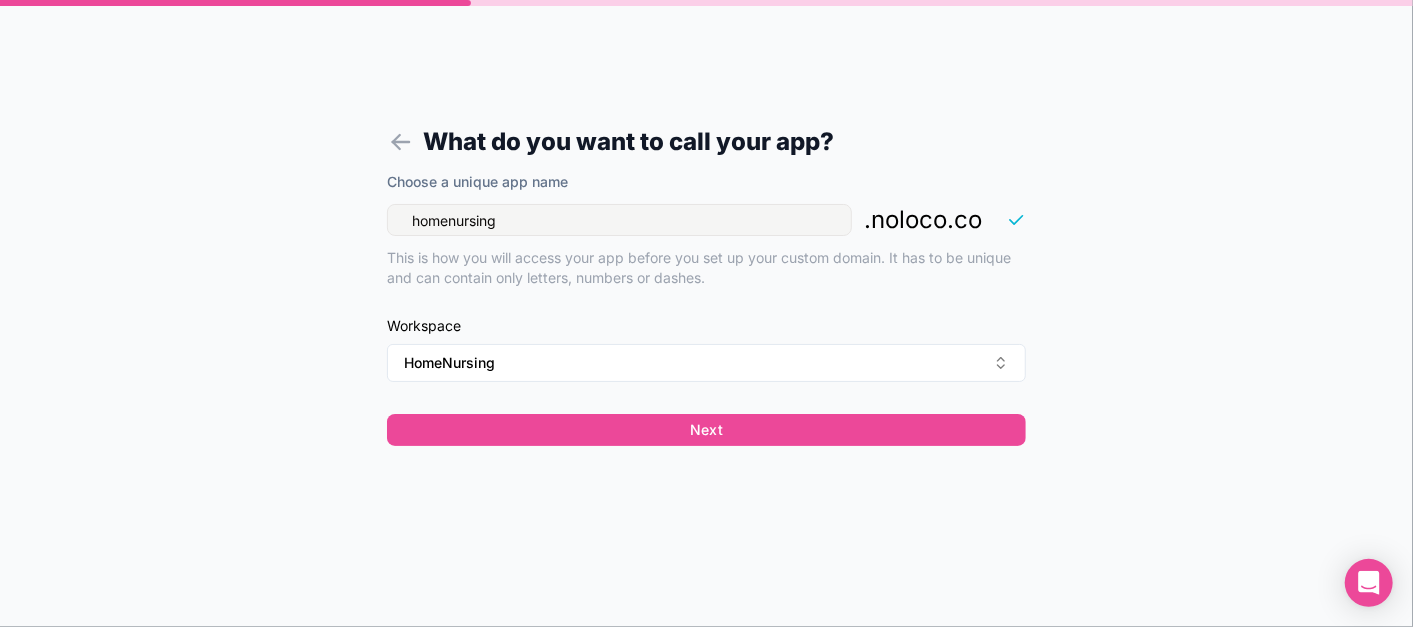 type on "homenursing" 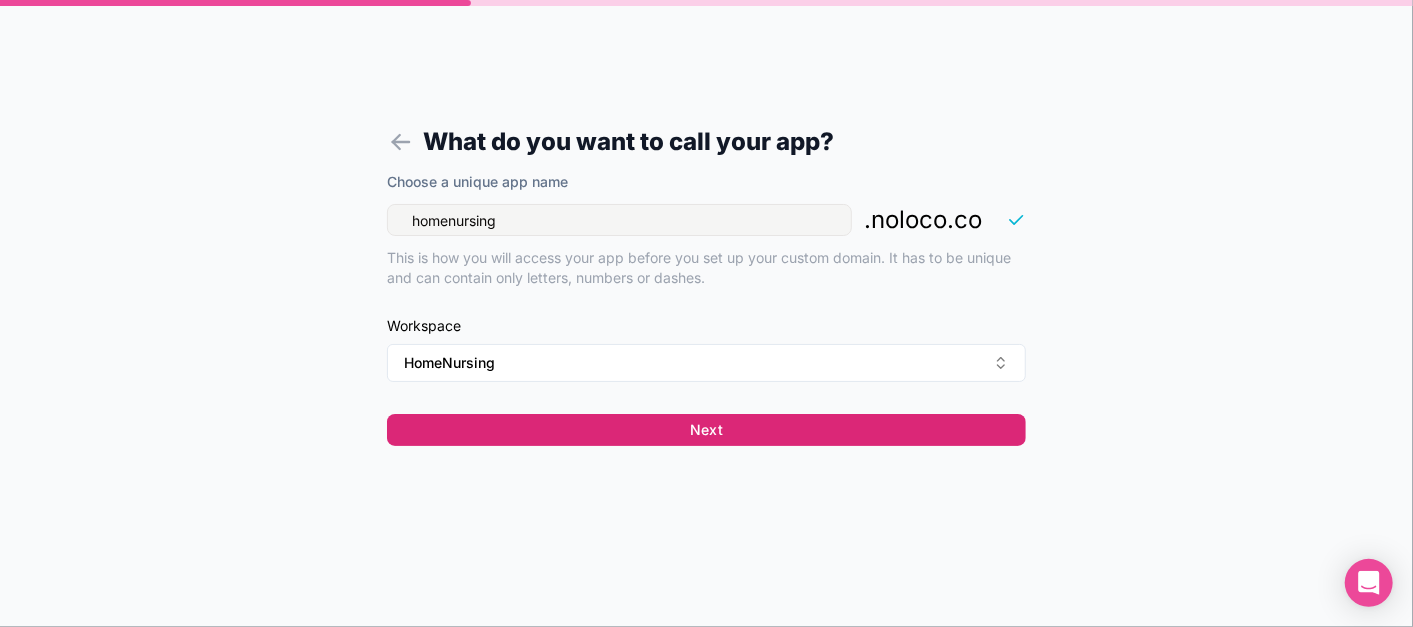 click on "Next" at bounding box center [706, 430] 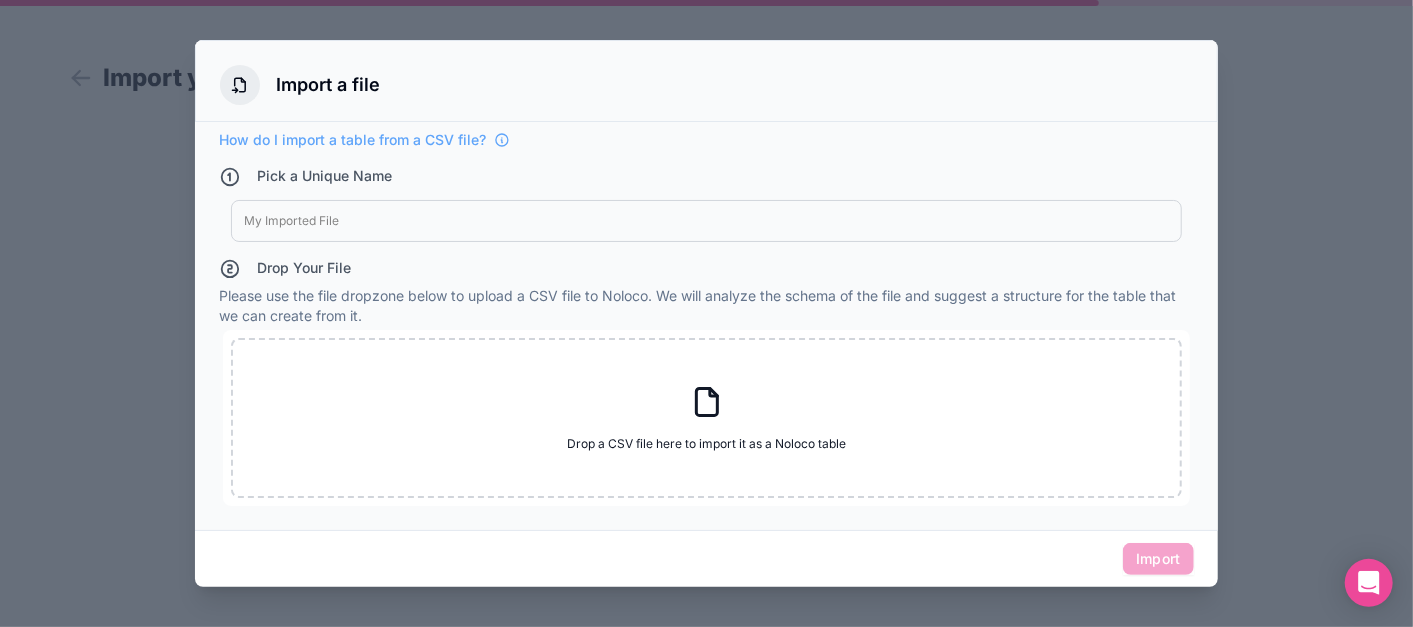 click at bounding box center [706, 221] 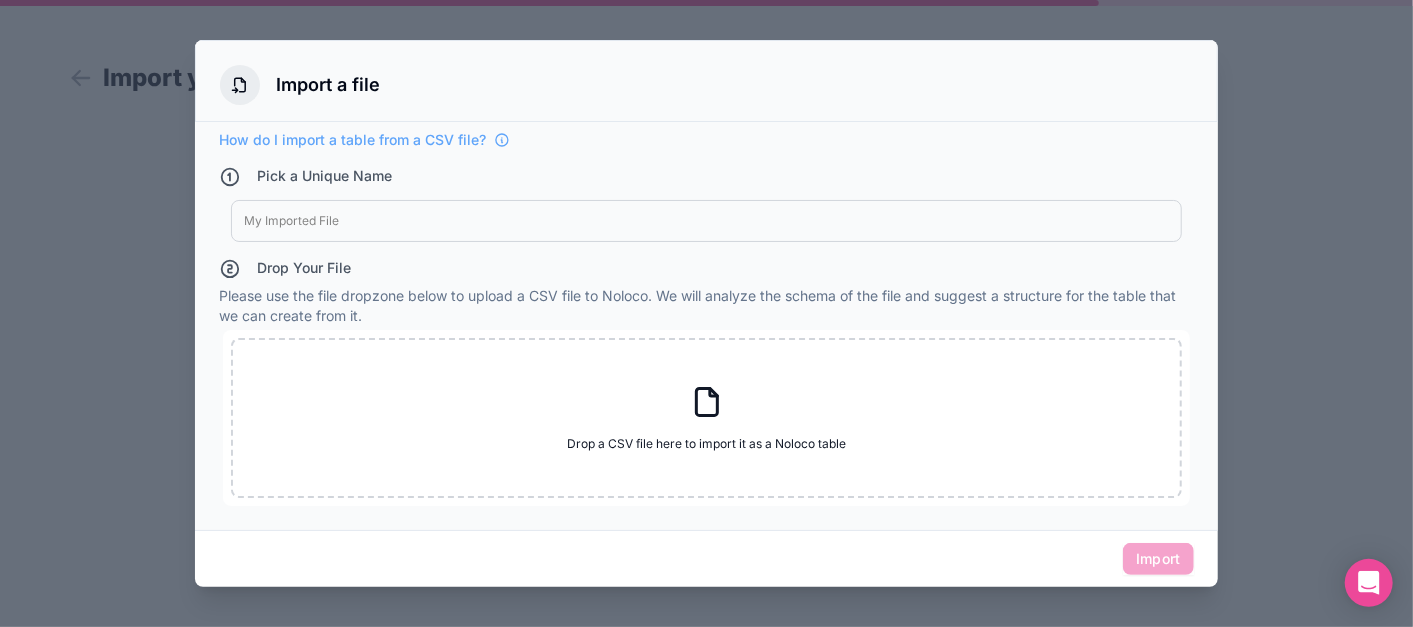 type 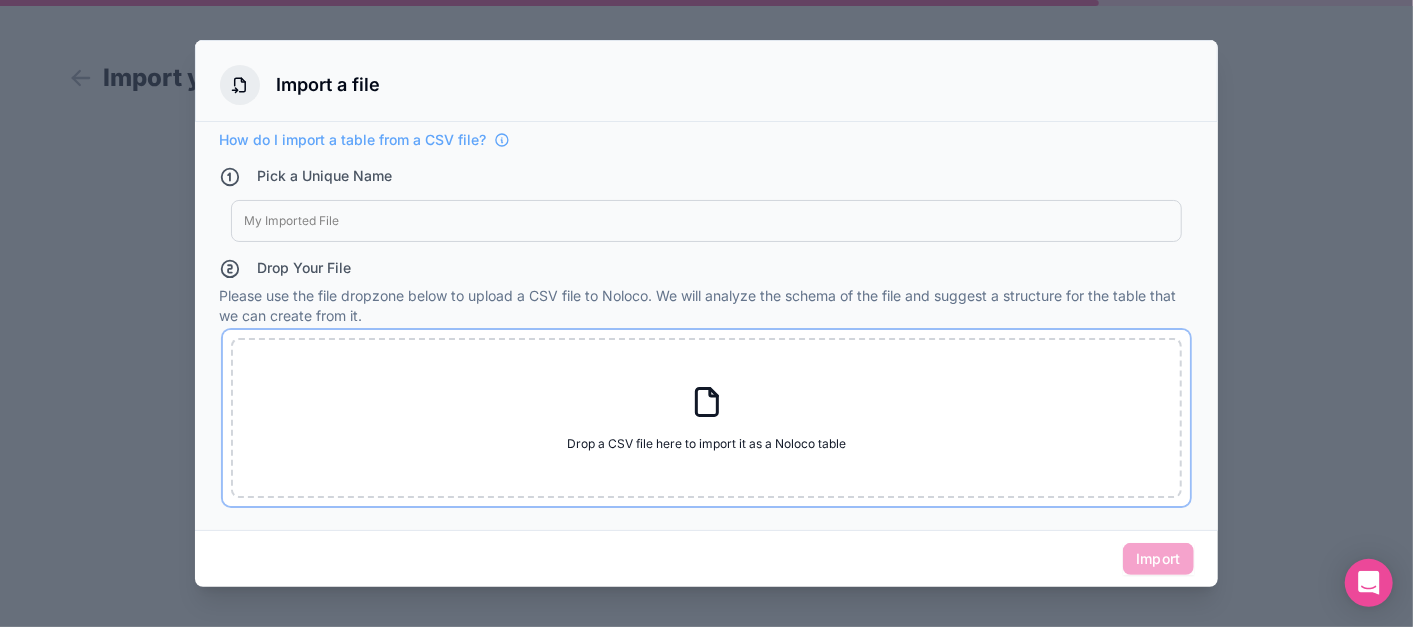 click on "Drop a CSV file here to import it as a Noloco table Drop a CSV file here to import it as a Noloco table" at bounding box center [706, 418] 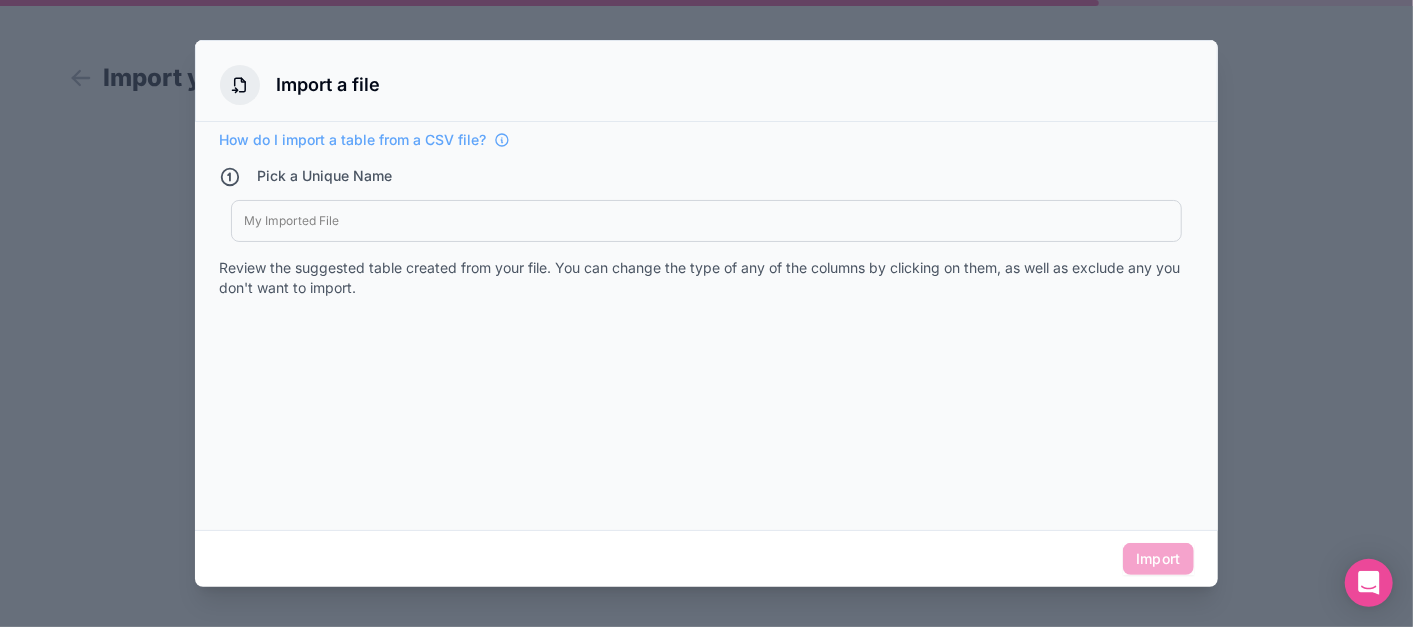 click on "My Imported File" at bounding box center [706, 221] 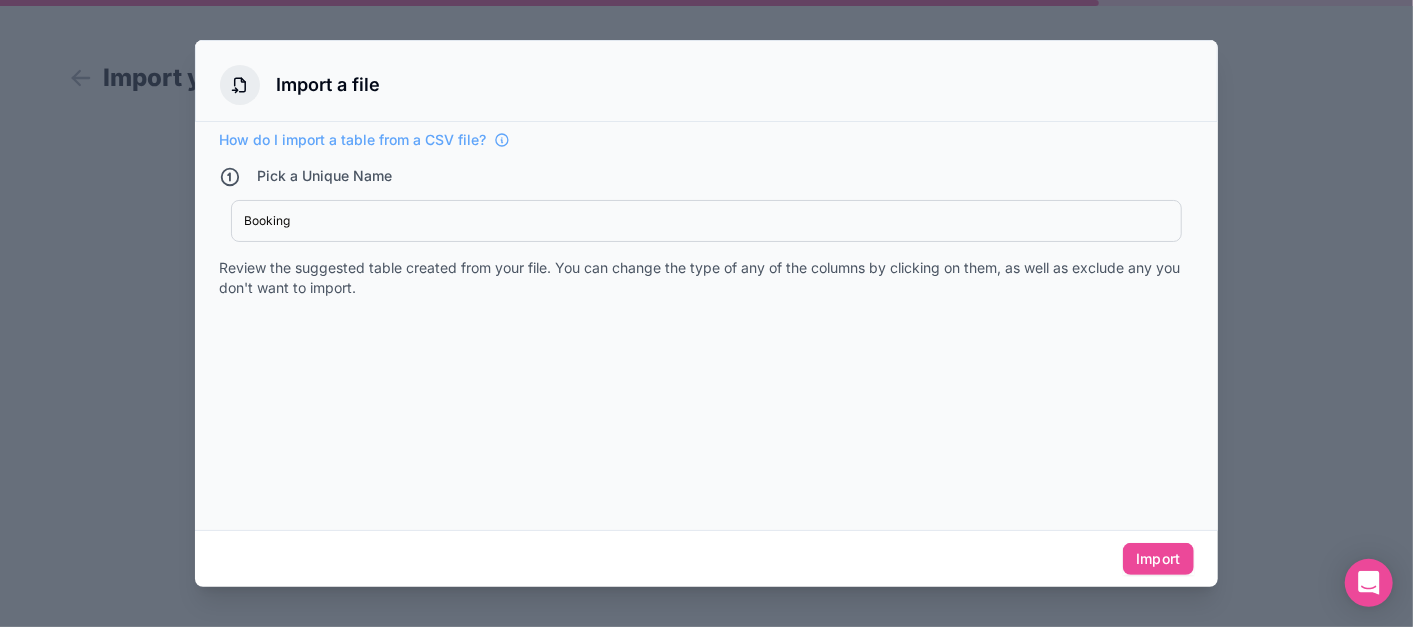 click at bounding box center [706, 426] 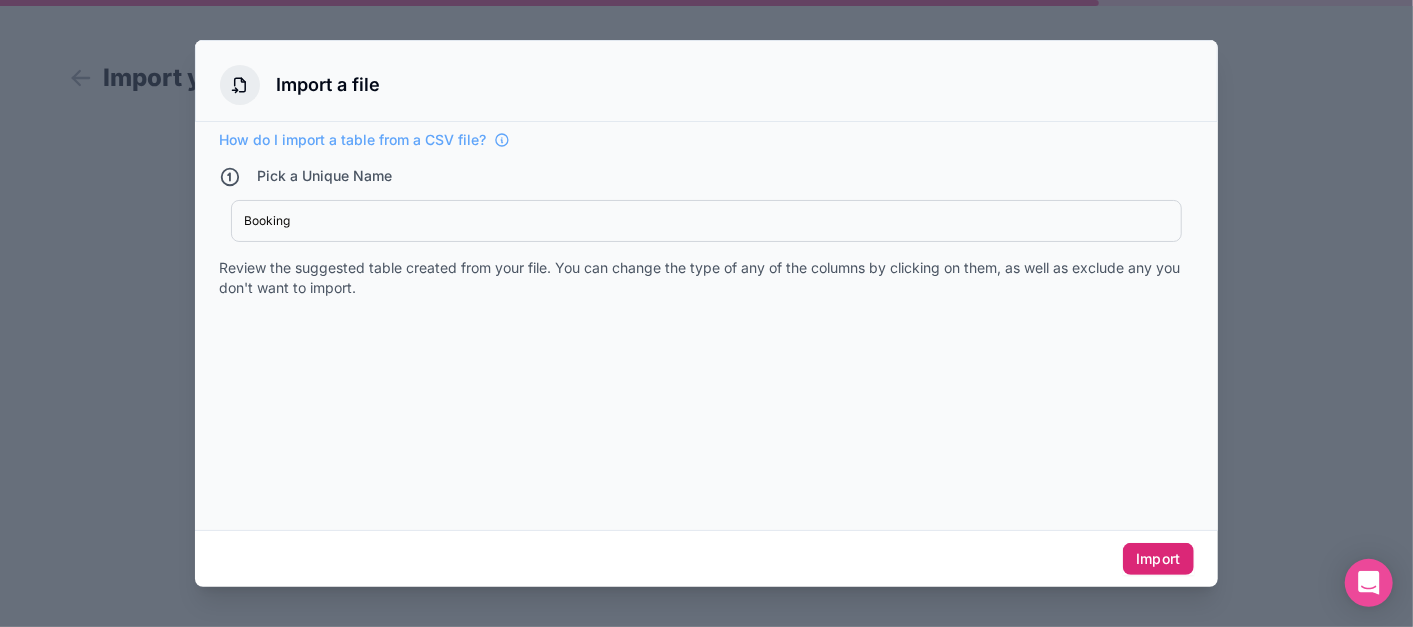 click on "Import" at bounding box center [1158, 559] 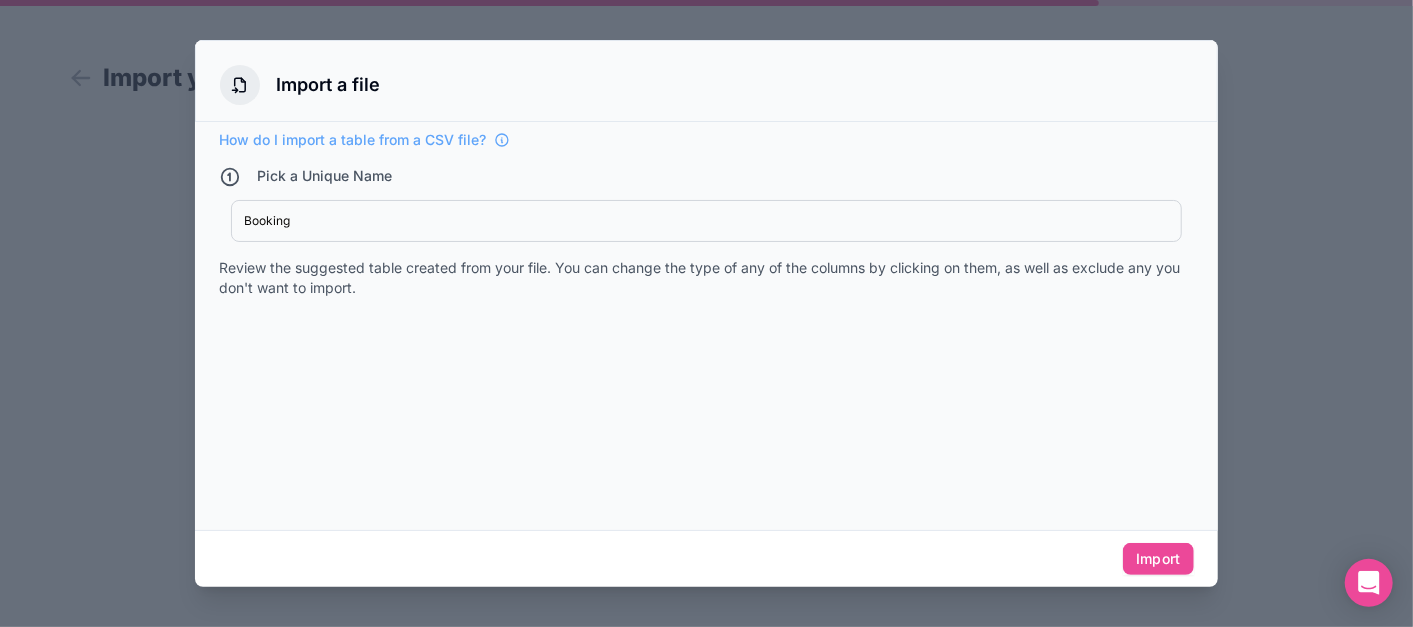 click on "Booking" at bounding box center [706, 221] 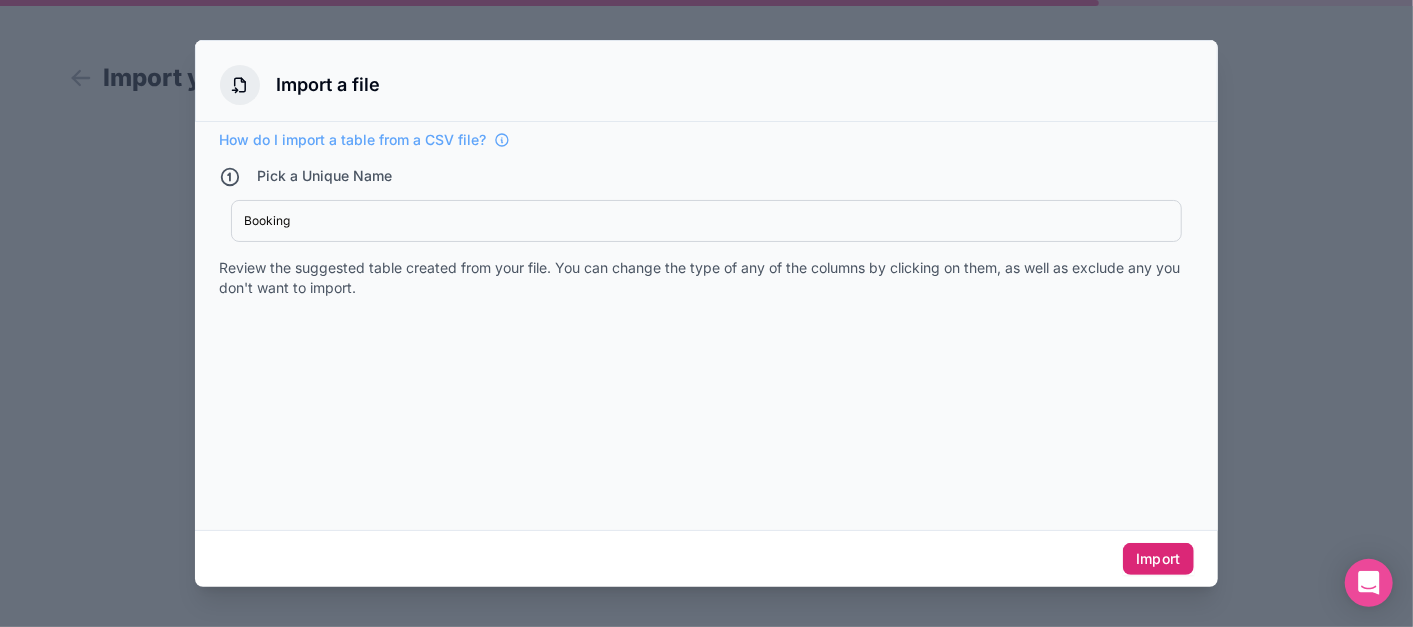 click on "Import" at bounding box center (1158, 559) 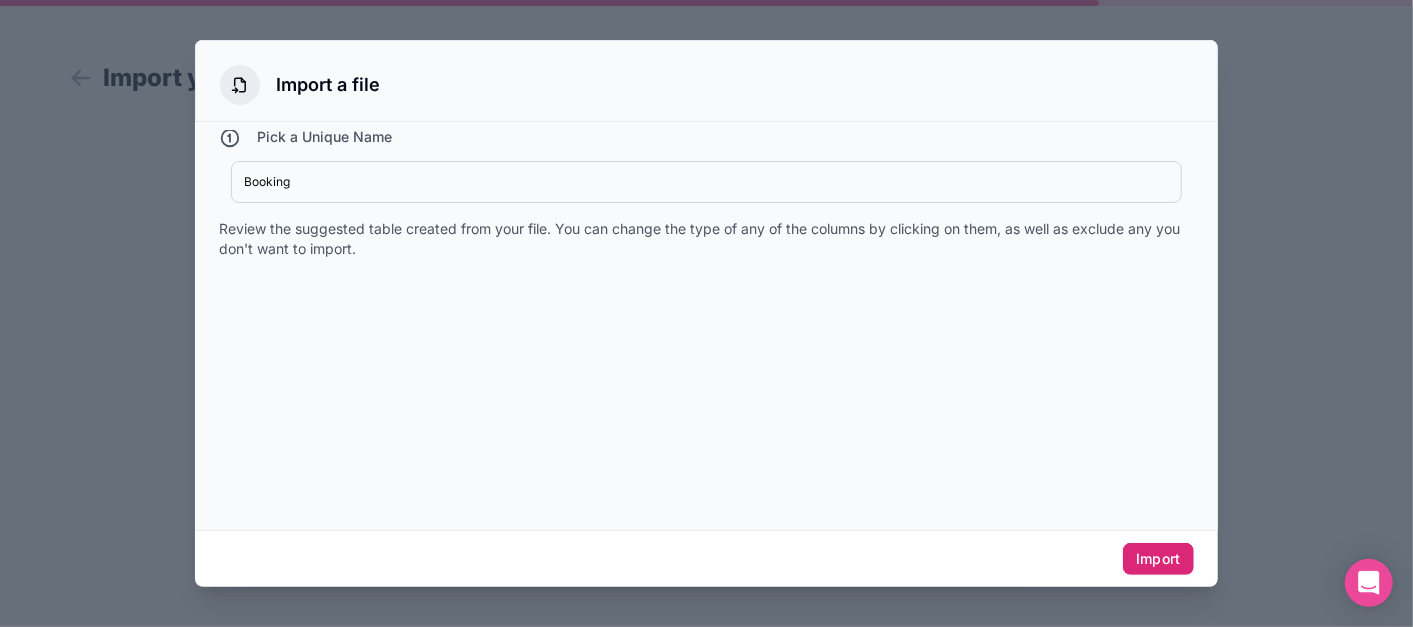 click on "Import" at bounding box center (1158, 559) 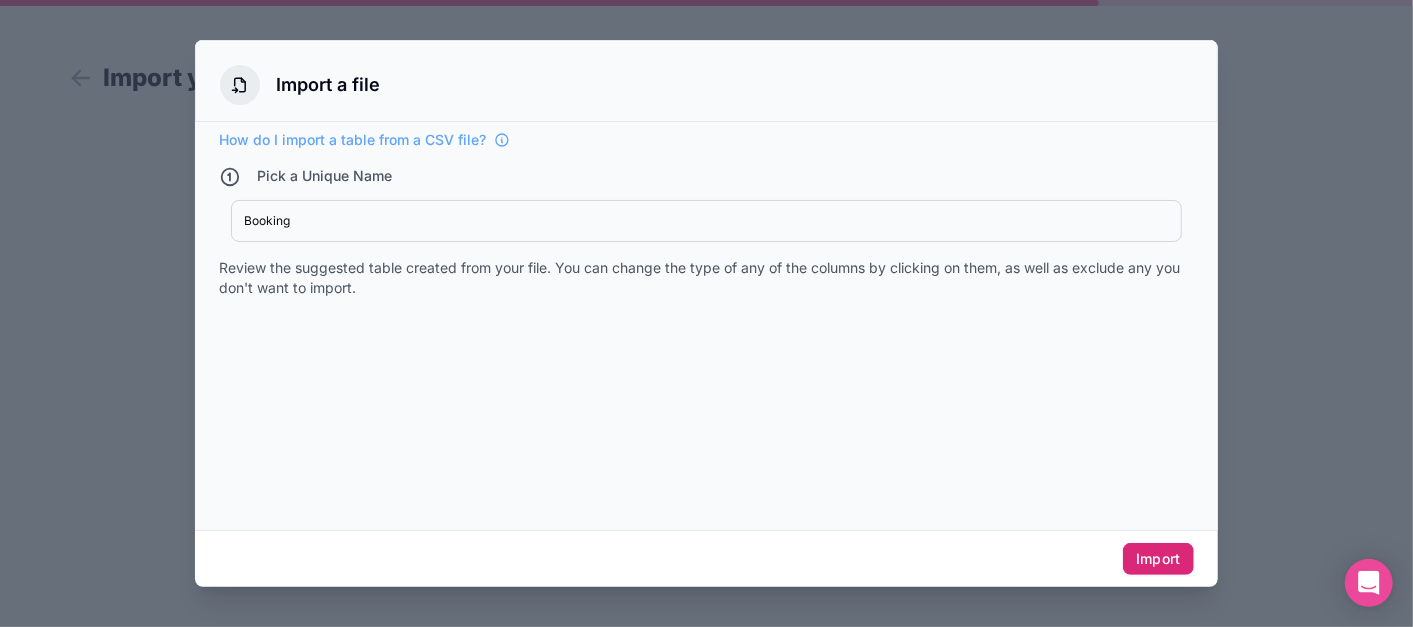 click on "Import" at bounding box center (1158, 559) 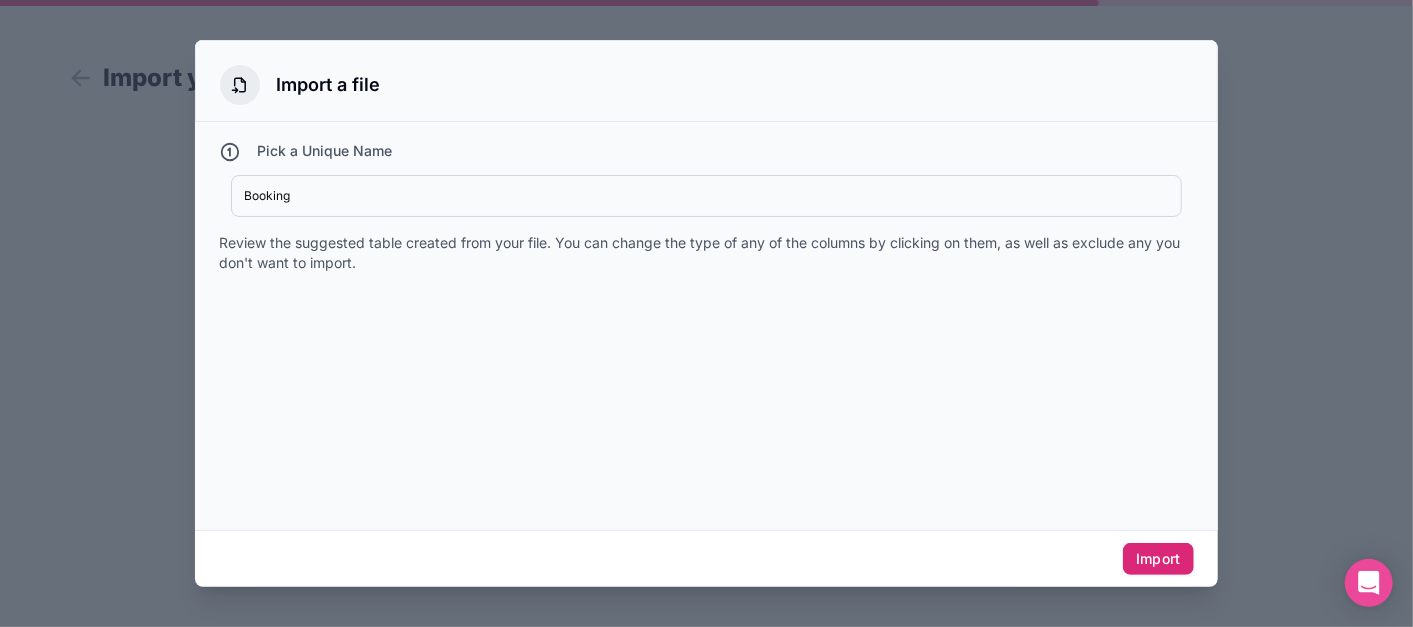 scroll, scrollTop: 39, scrollLeft: 0, axis: vertical 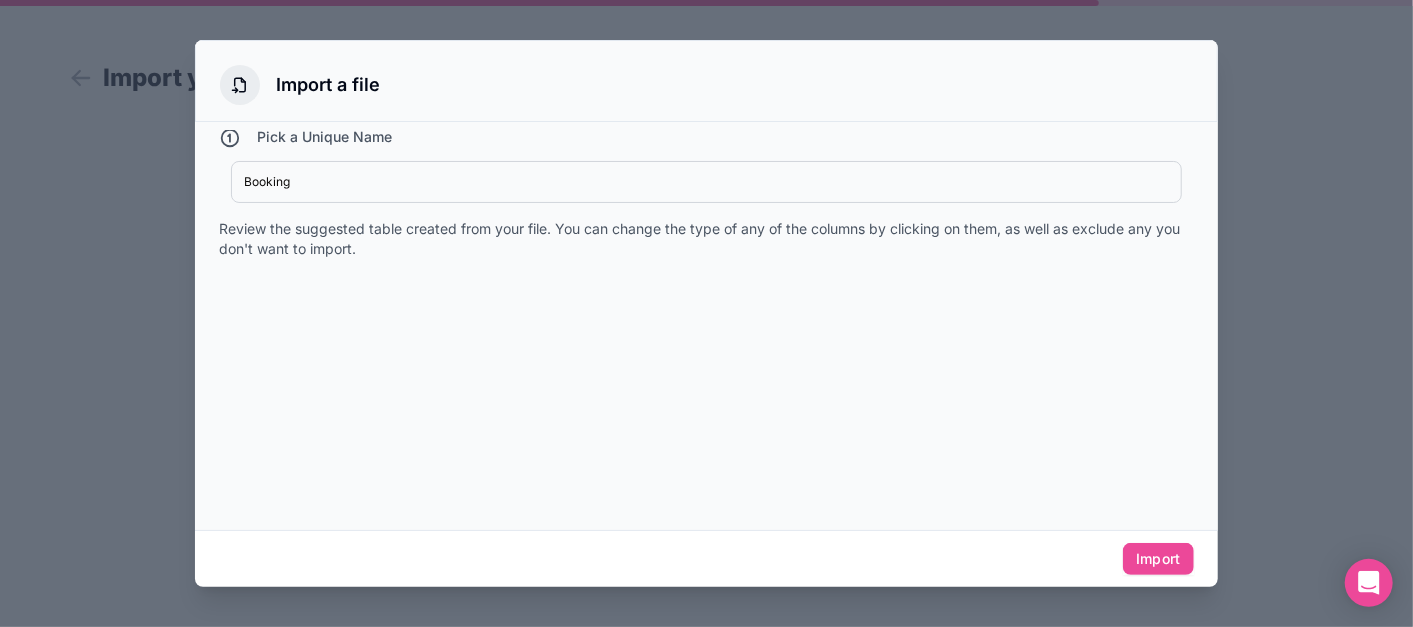 click at bounding box center (706, 387) 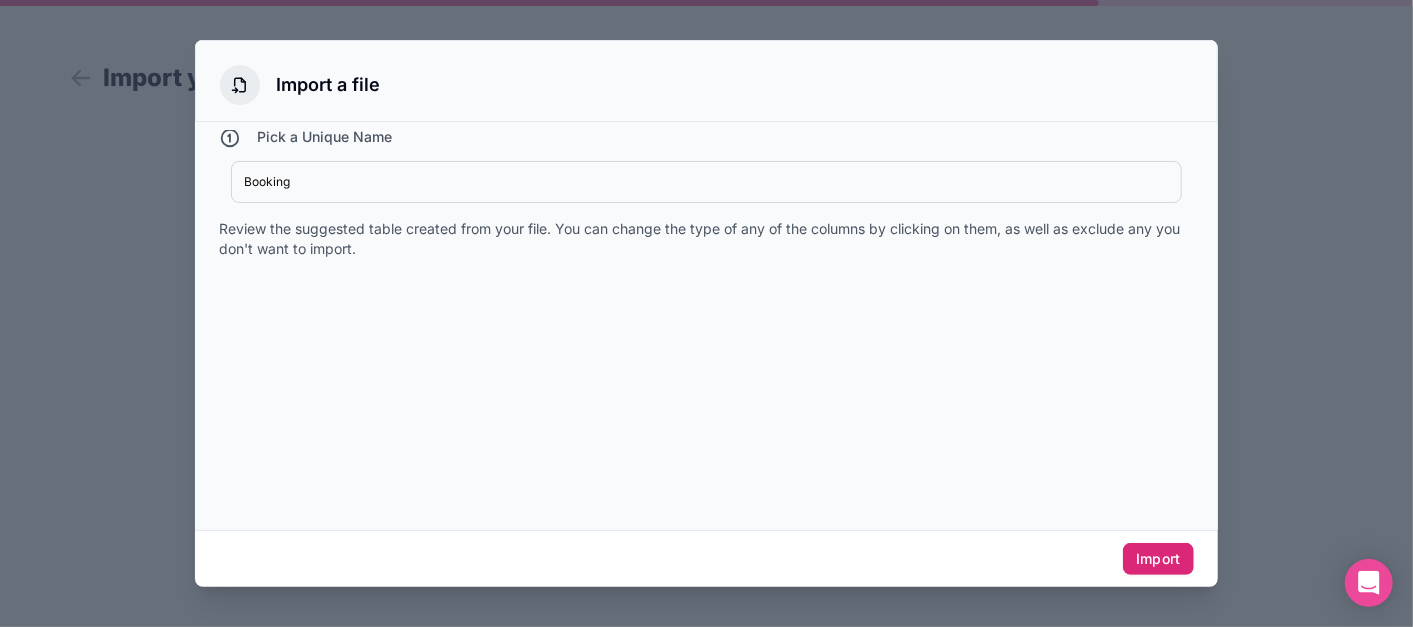 click on "Import" at bounding box center (1158, 559) 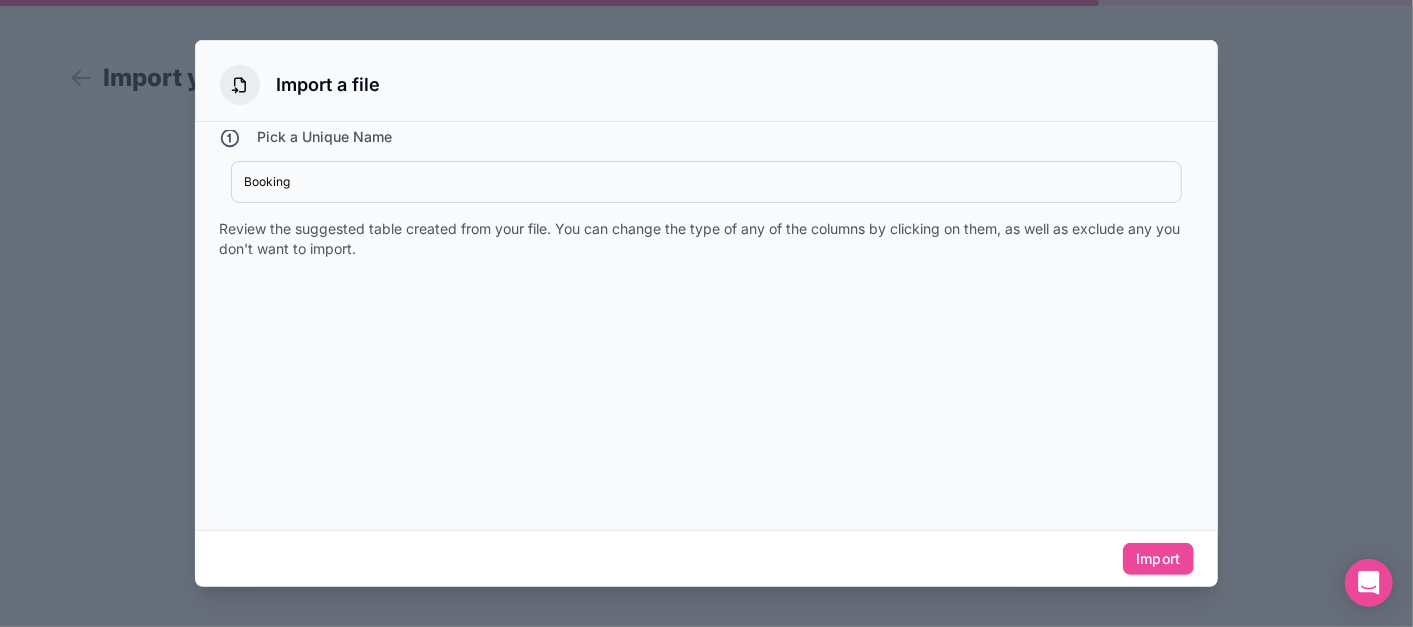click at bounding box center (706, 313) 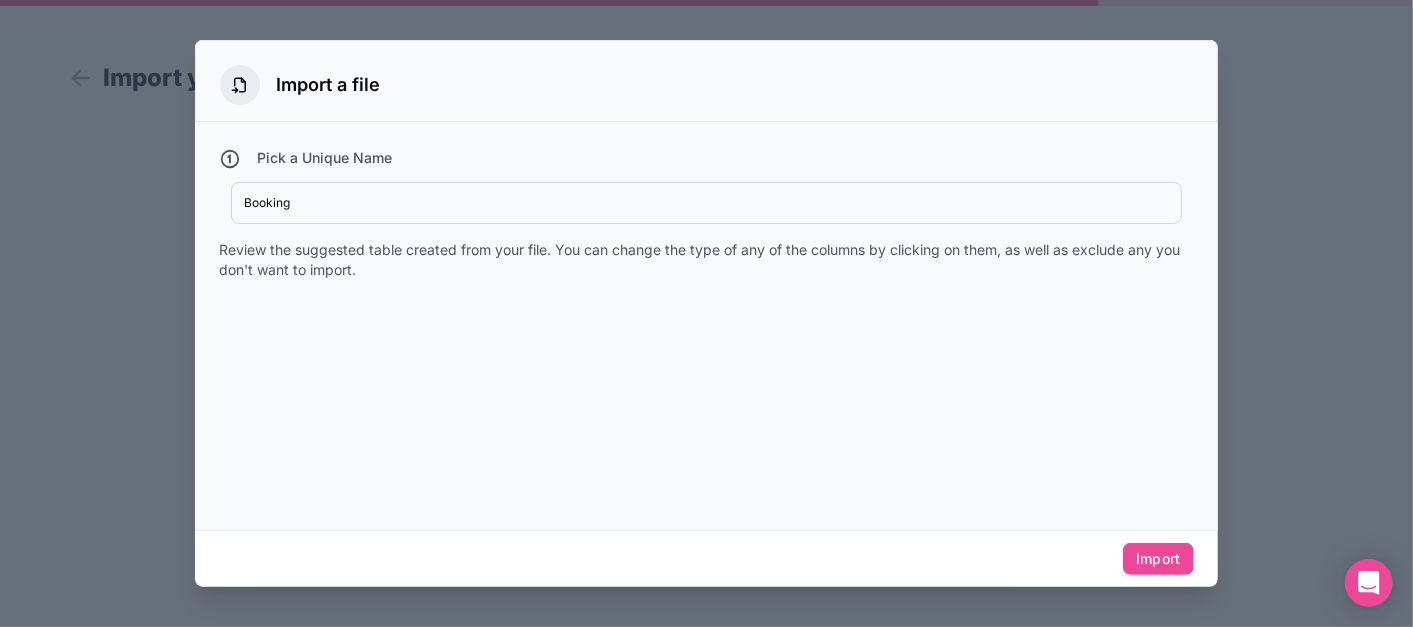 scroll, scrollTop: 0, scrollLeft: 0, axis: both 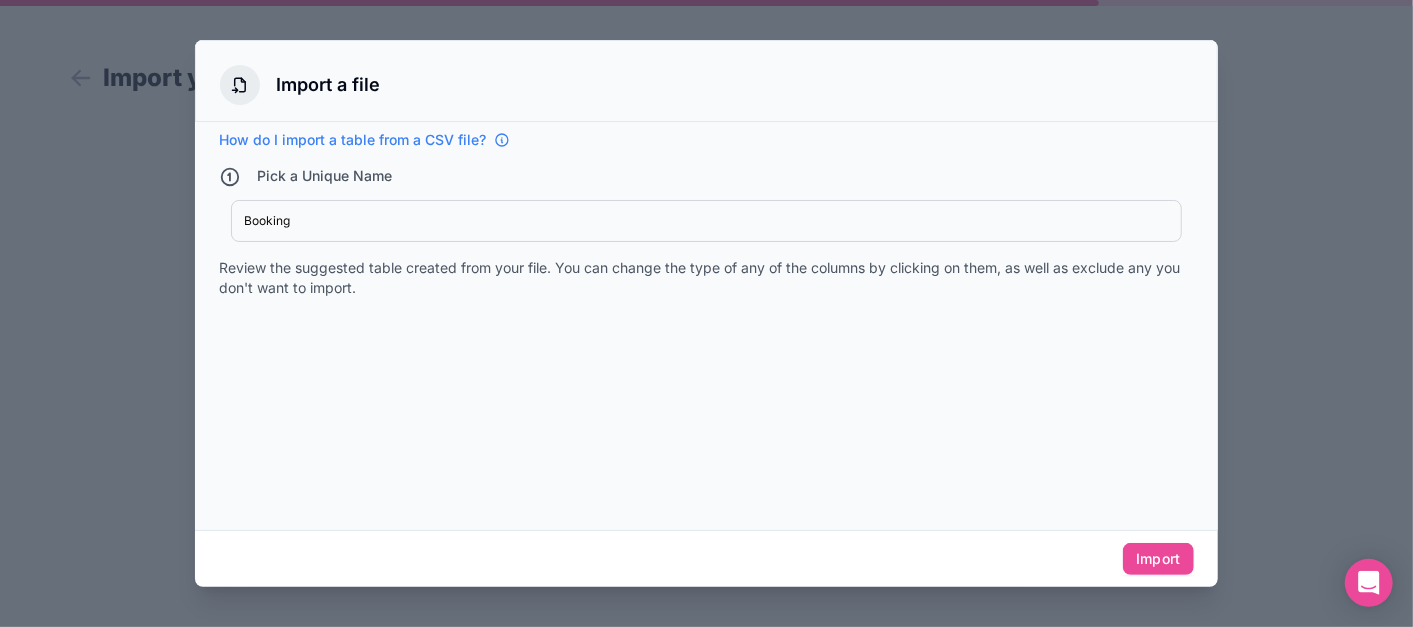 click on "How do I import a table from a CSV file?" at bounding box center [352, 140] 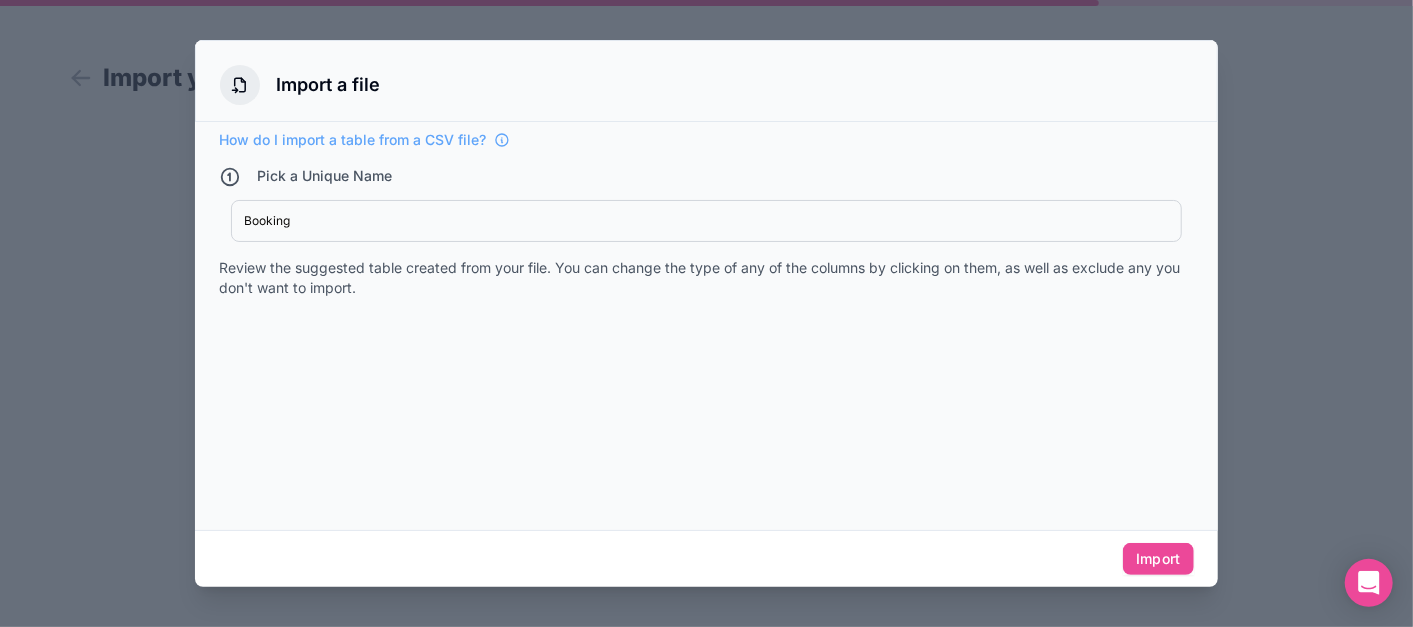 click at bounding box center (706, 313) 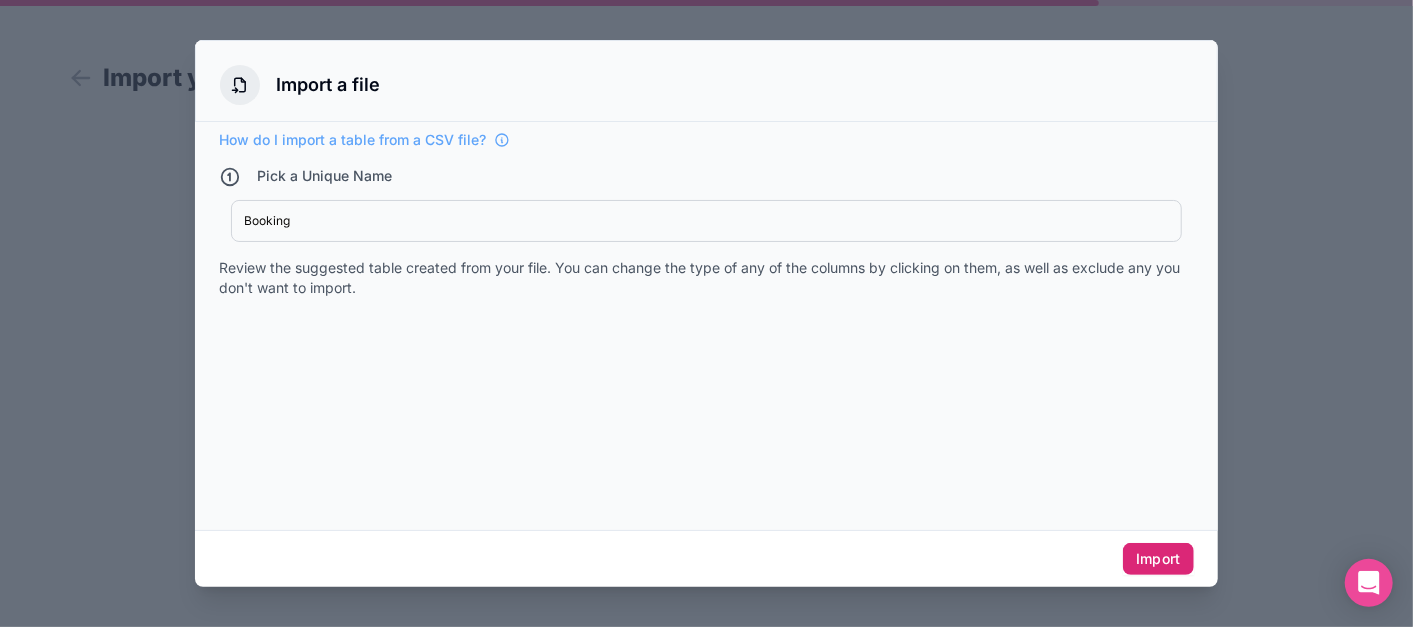 click on "Import" at bounding box center [1158, 559] 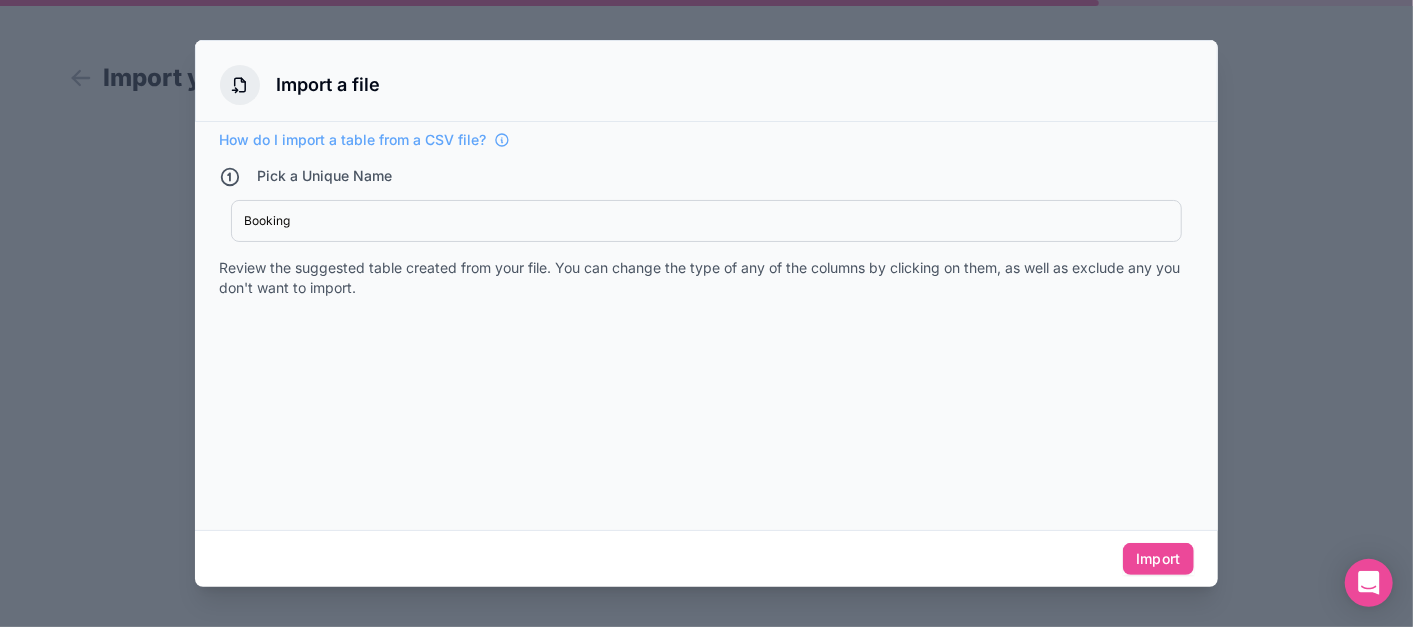 click at bounding box center [706, 426] 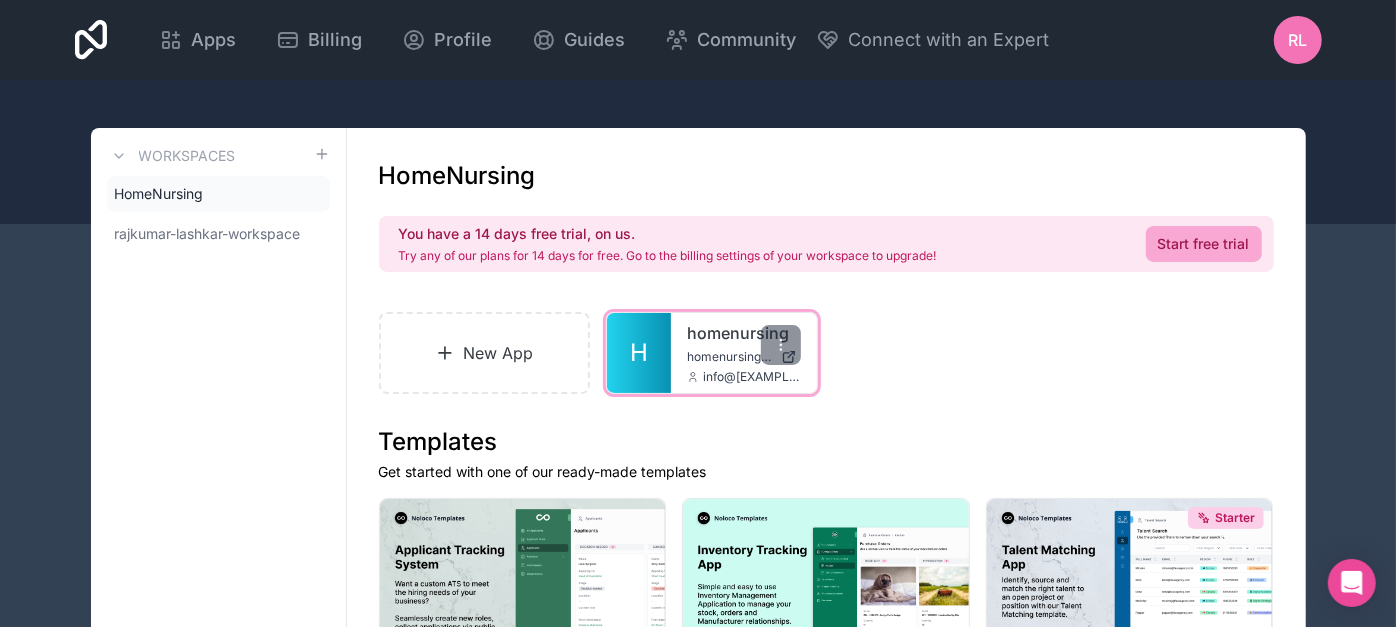 click on "homenursing" at bounding box center [744, 333] 